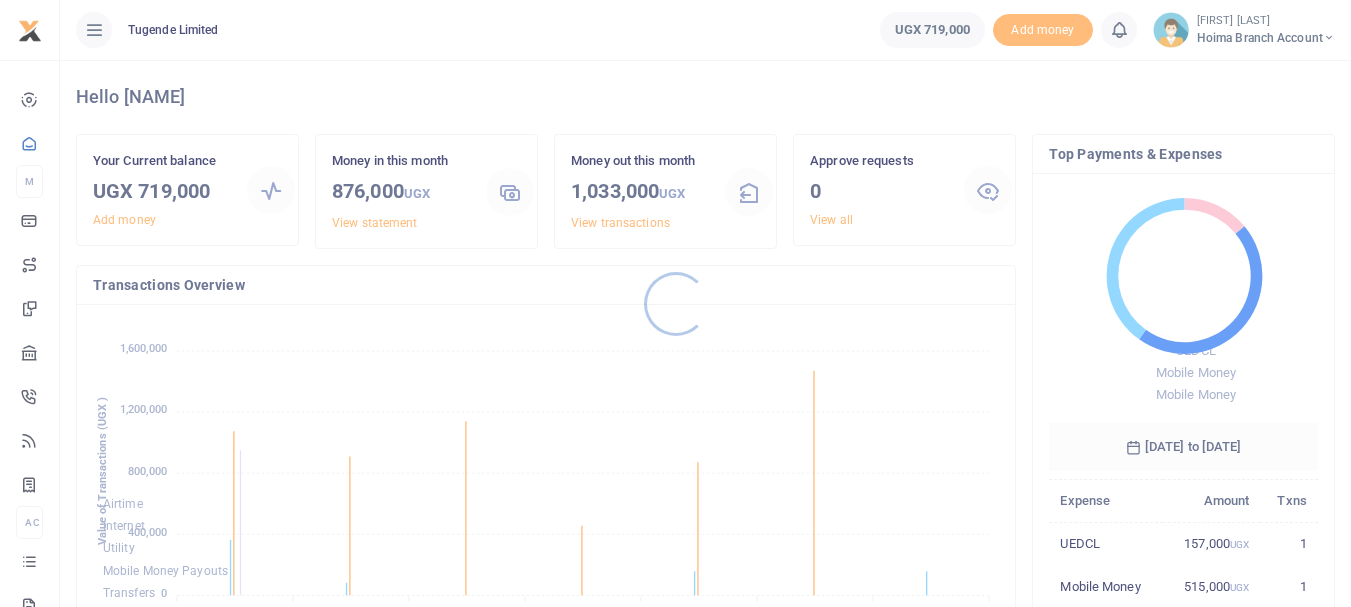 scroll, scrollTop: 0, scrollLeft: 0, axis: both 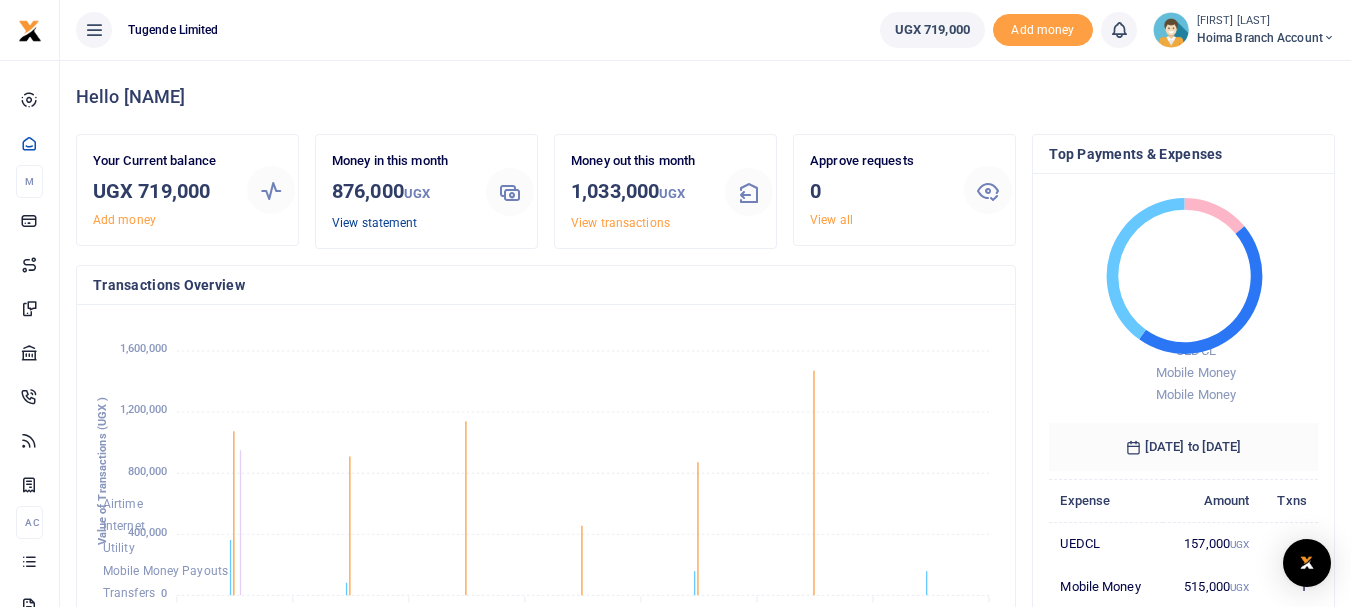 click on "View statement" at bounding box center [374, 223] 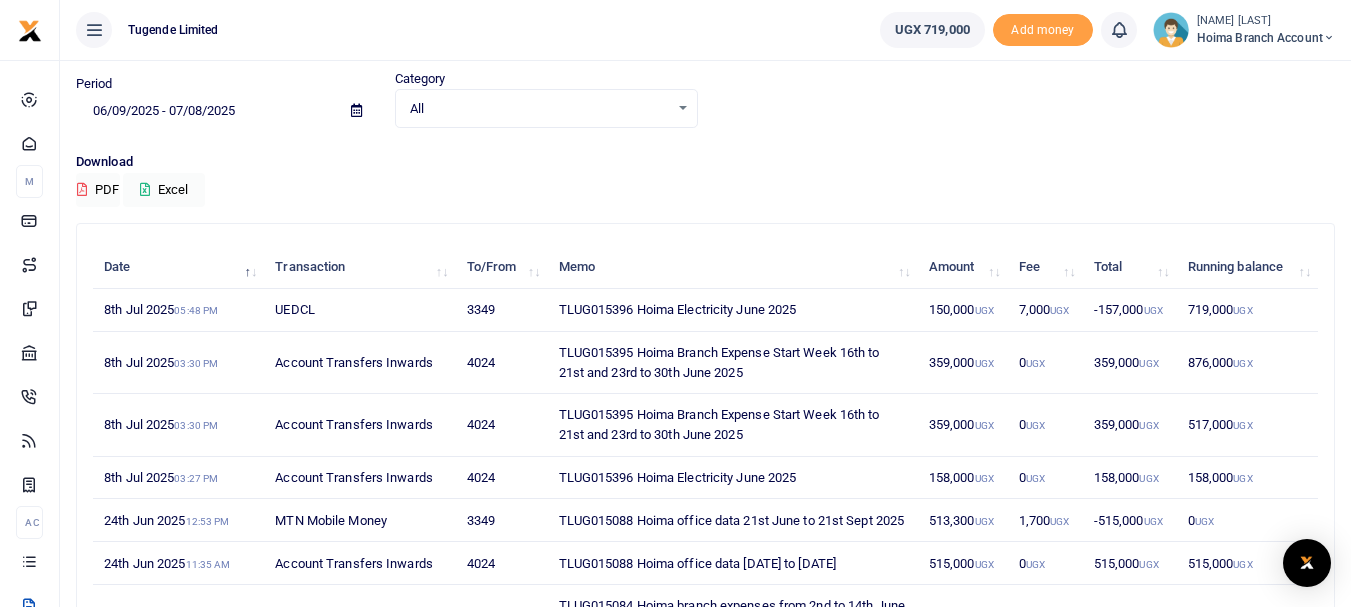 scroll, scrollTop: 100, scrollLeft: 0, axis: vertical 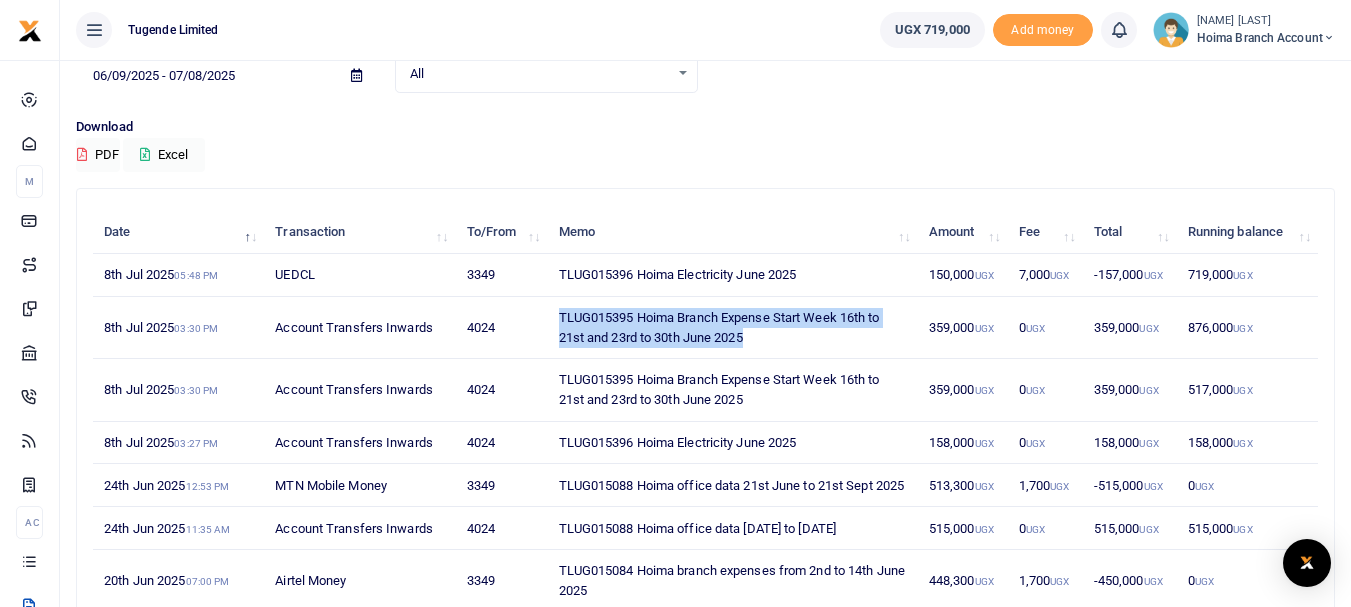 drag, startPoint x: 772, startPoint y: 350, endPoint x: 547, endPoint y: 319, distance: 227.12552 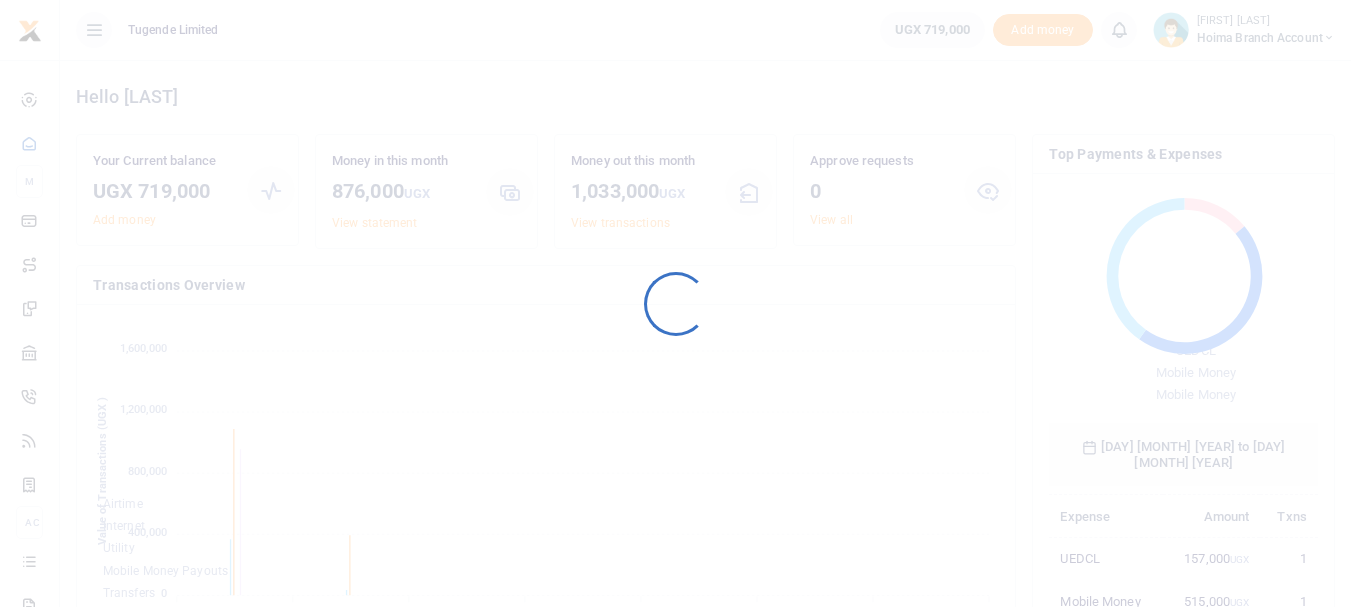 scroll, scrollTop: 0, scrollLeft: 0, axis: both 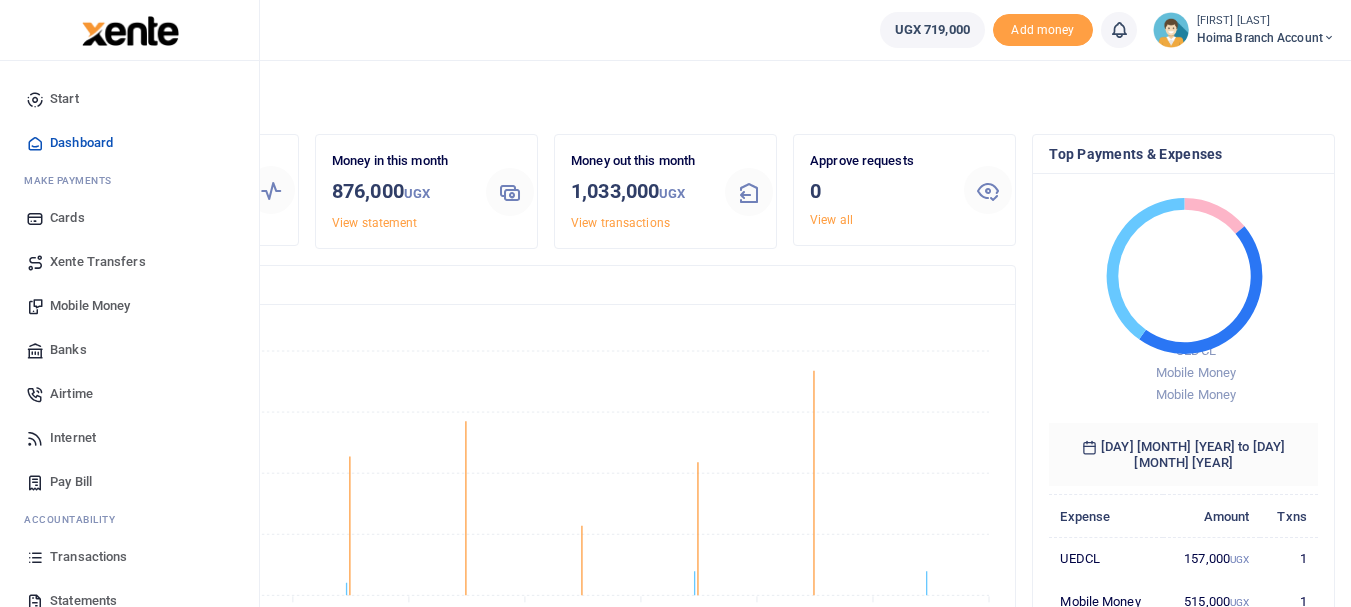 click on "Mobile Money" at bounding box center (90, 306) 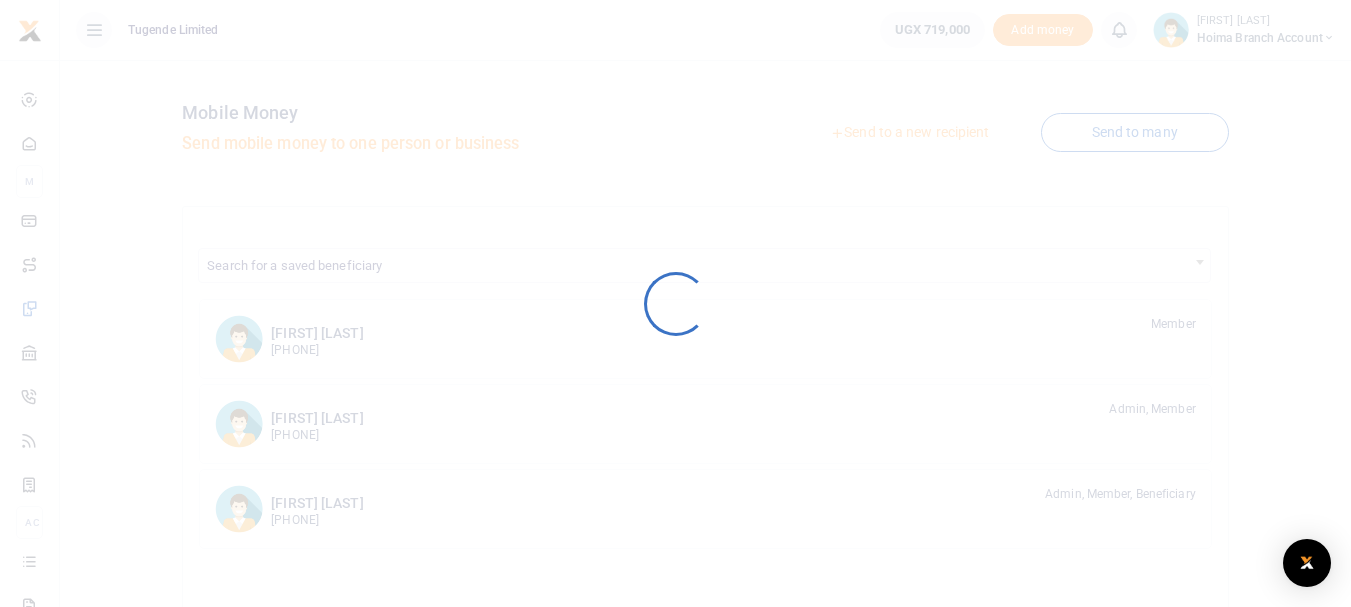 scroll, scrollTop: 0, scrollLeft: 0, axis: both 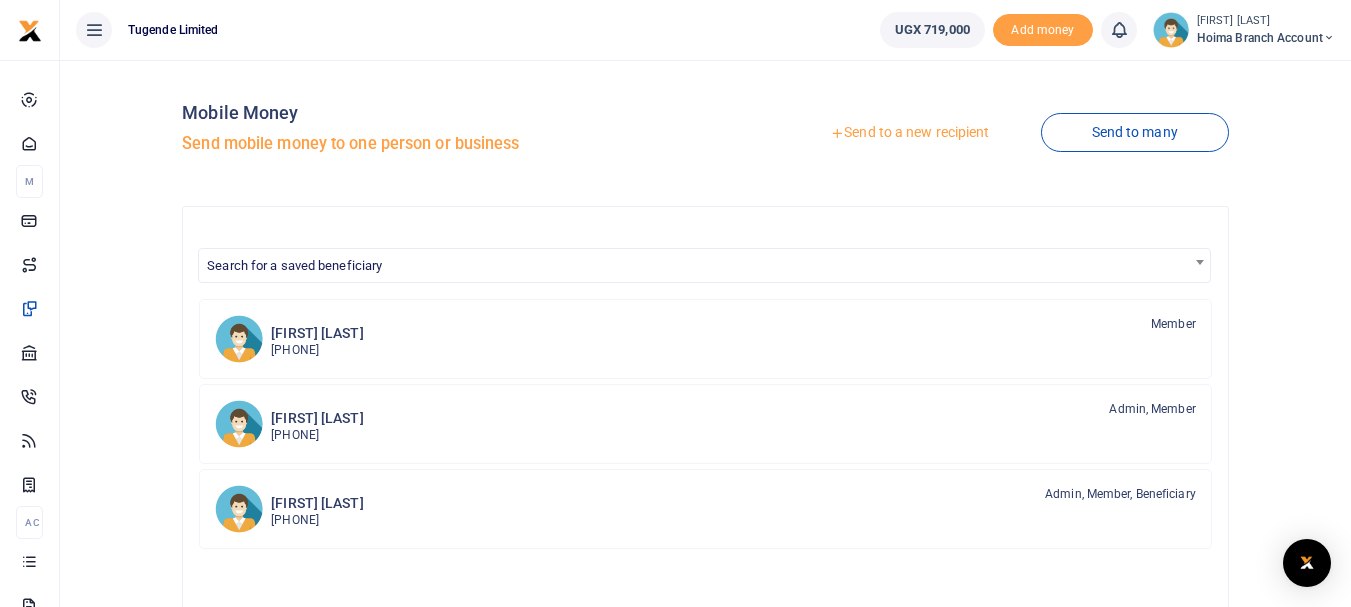 click on "Send to a new recipient" at bounding box center (909, 133) 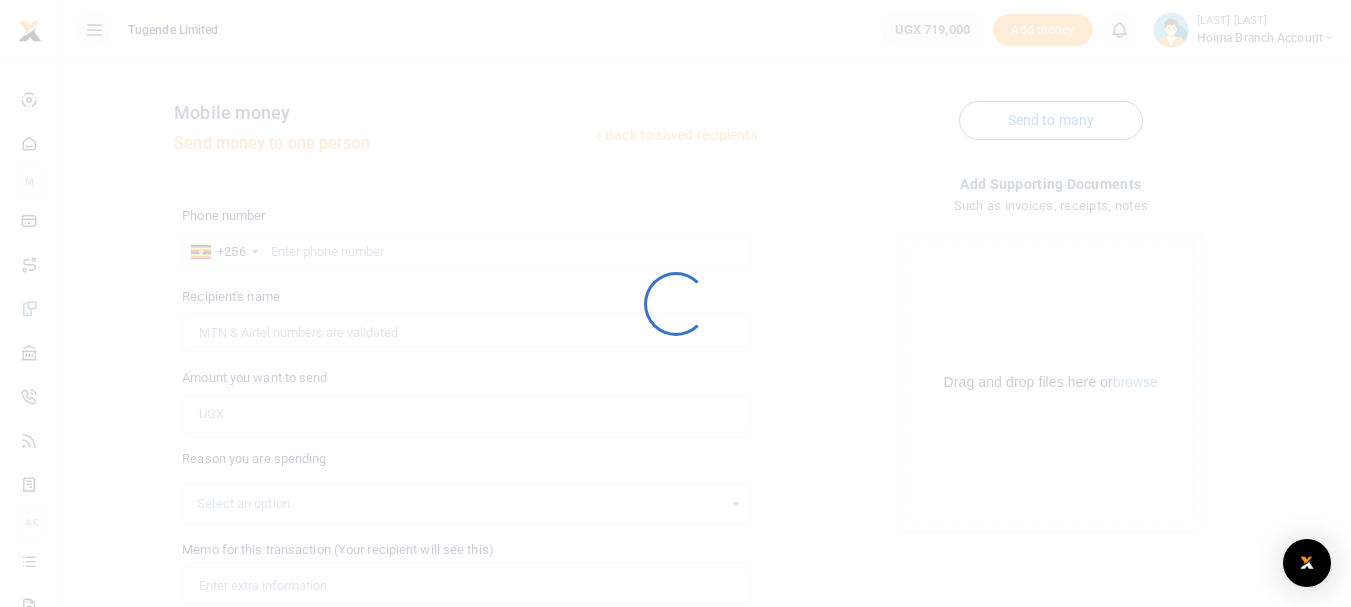 scroll, scrollTop: 0, scrollLeft: 0, axis: both 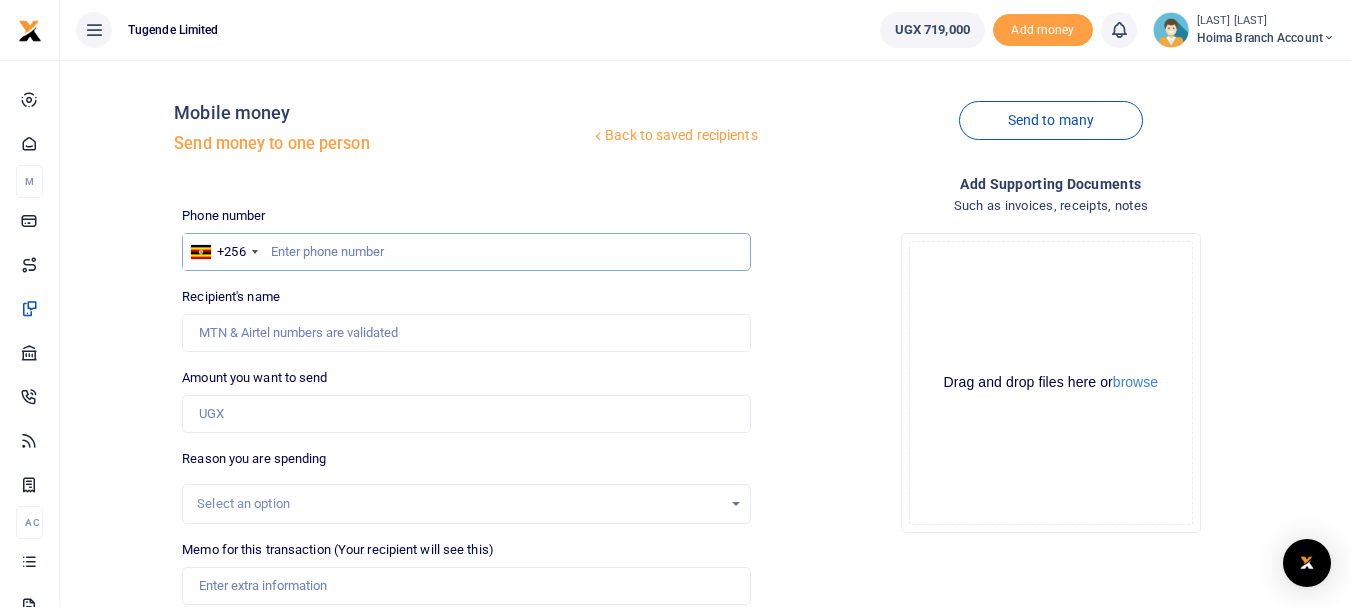 click at bounding box center (466, 252) 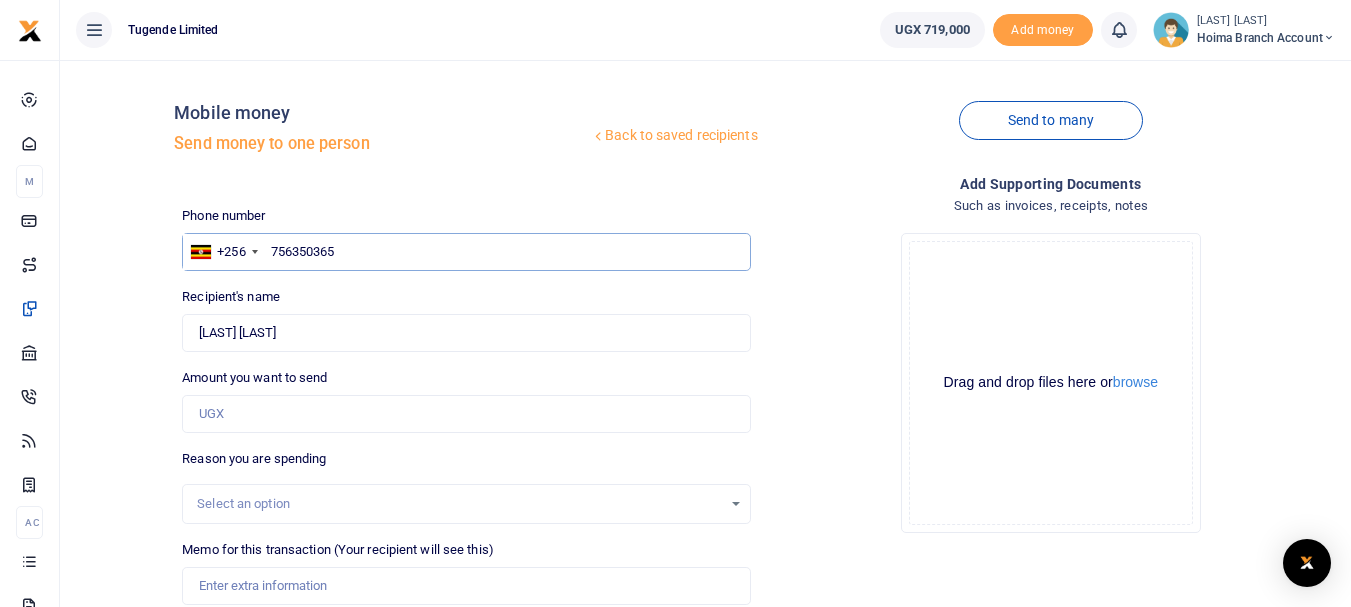 click on "756350365" at bounding box center (466, 252) 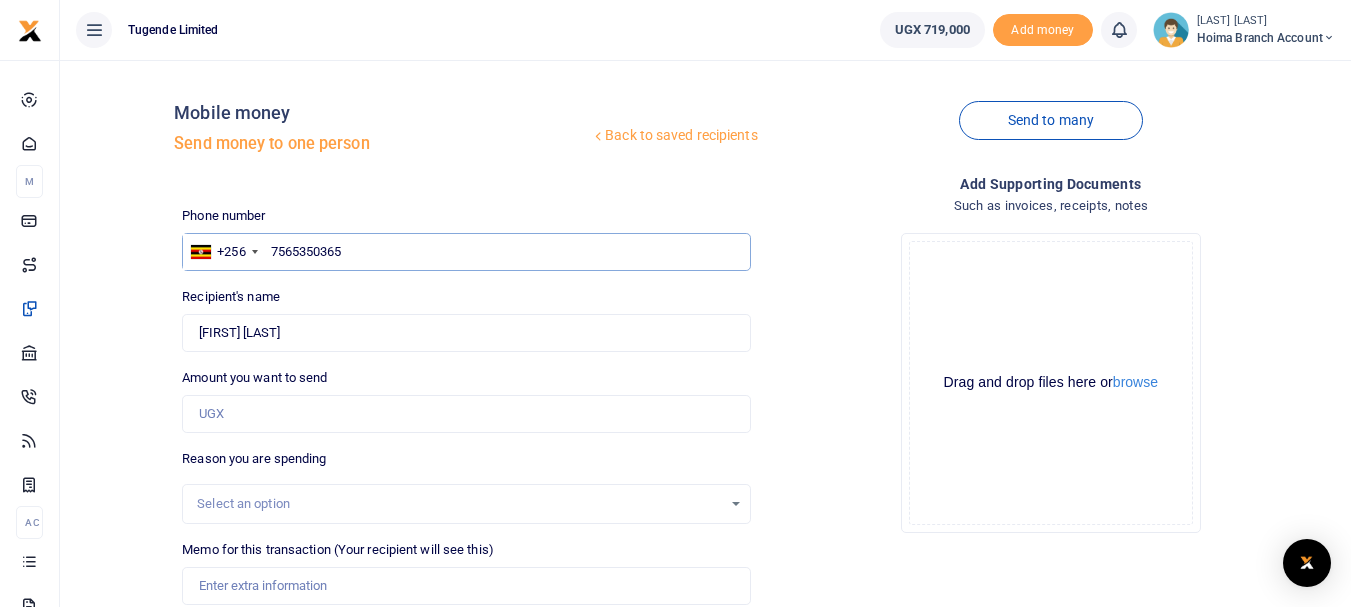 click on "7565350365" at bounding box center (466, 252) 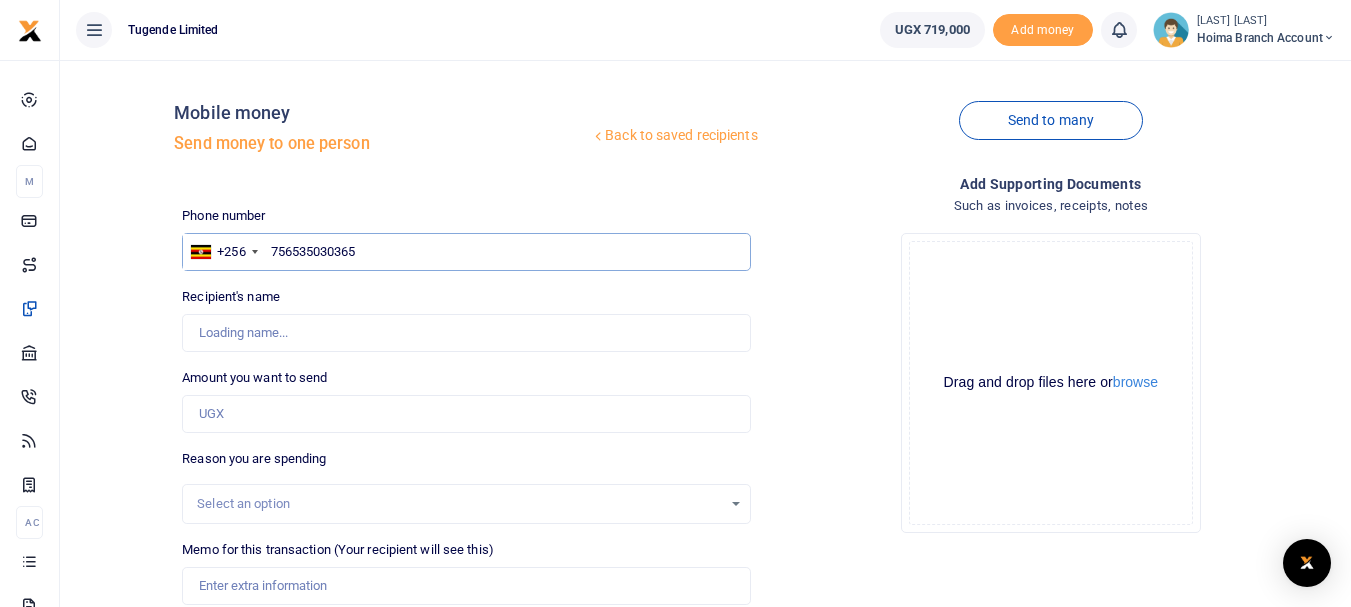 click on "756535030365" at bounding box center [466, 252] 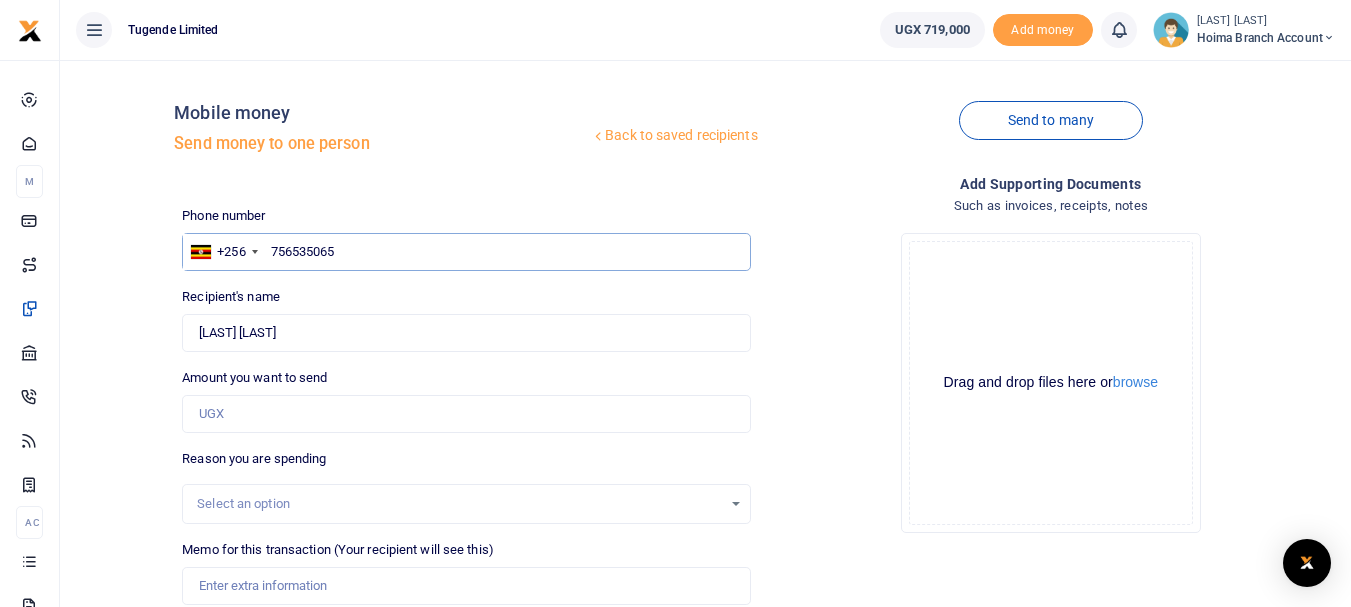 click on "756535065" at bounding box center [466, 252] 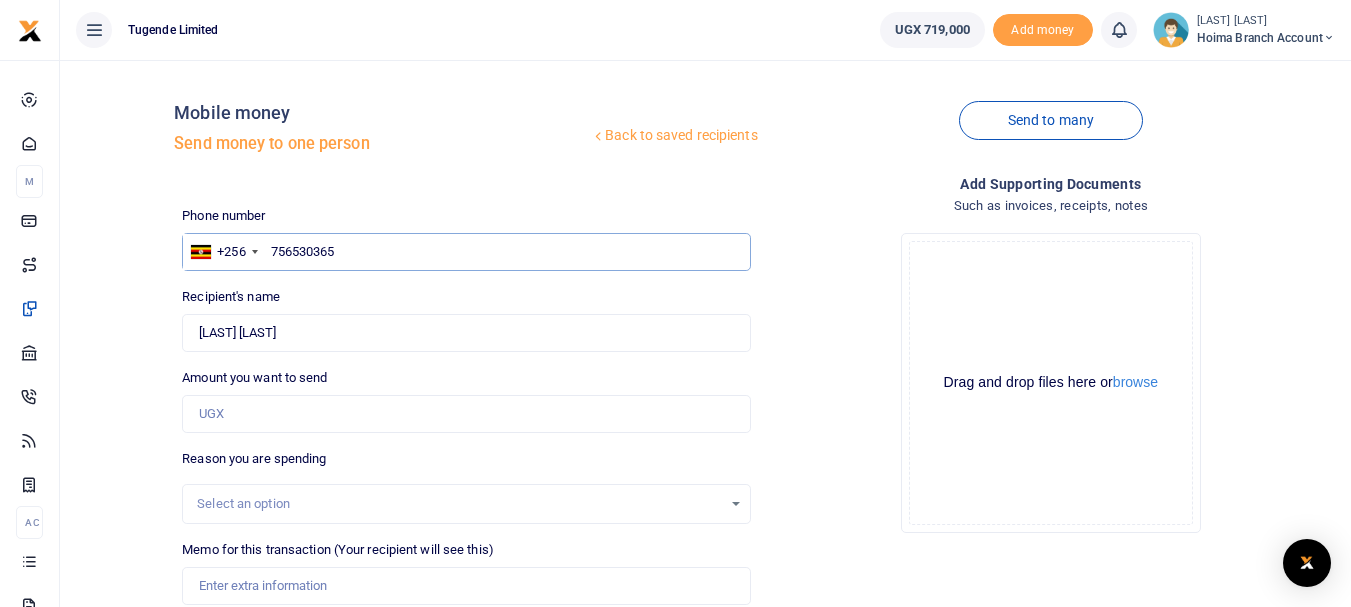 type on "756530365" 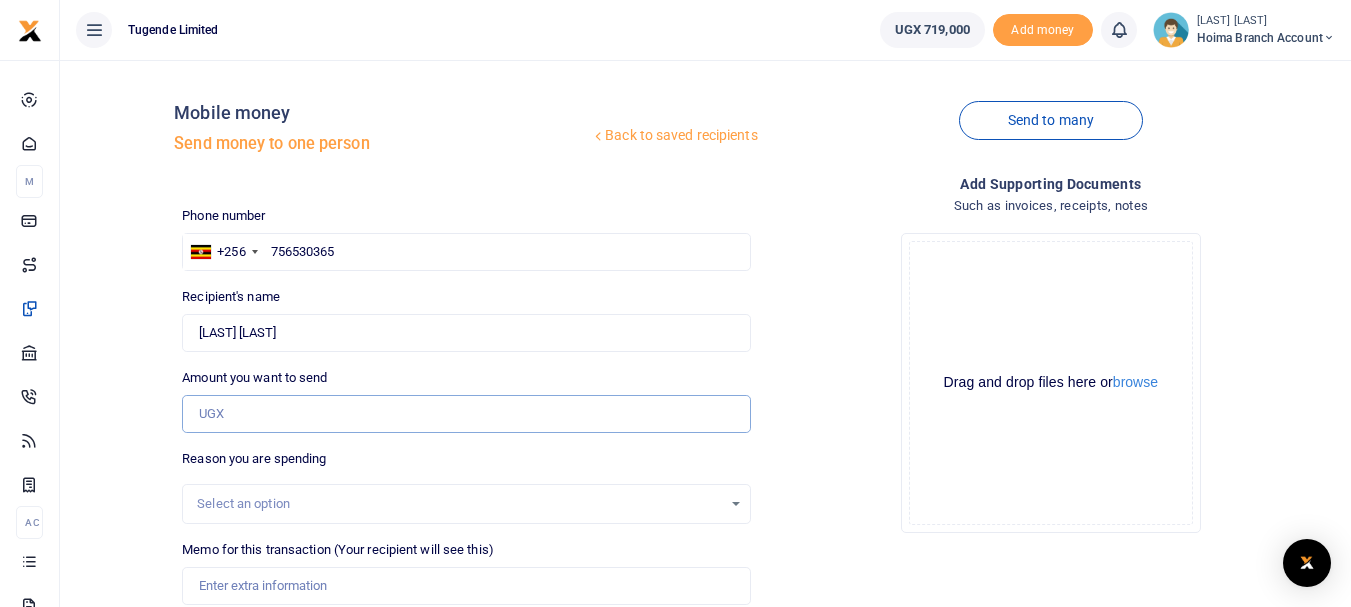 click on "Amount you want to send" at bounding box center [466, 414] 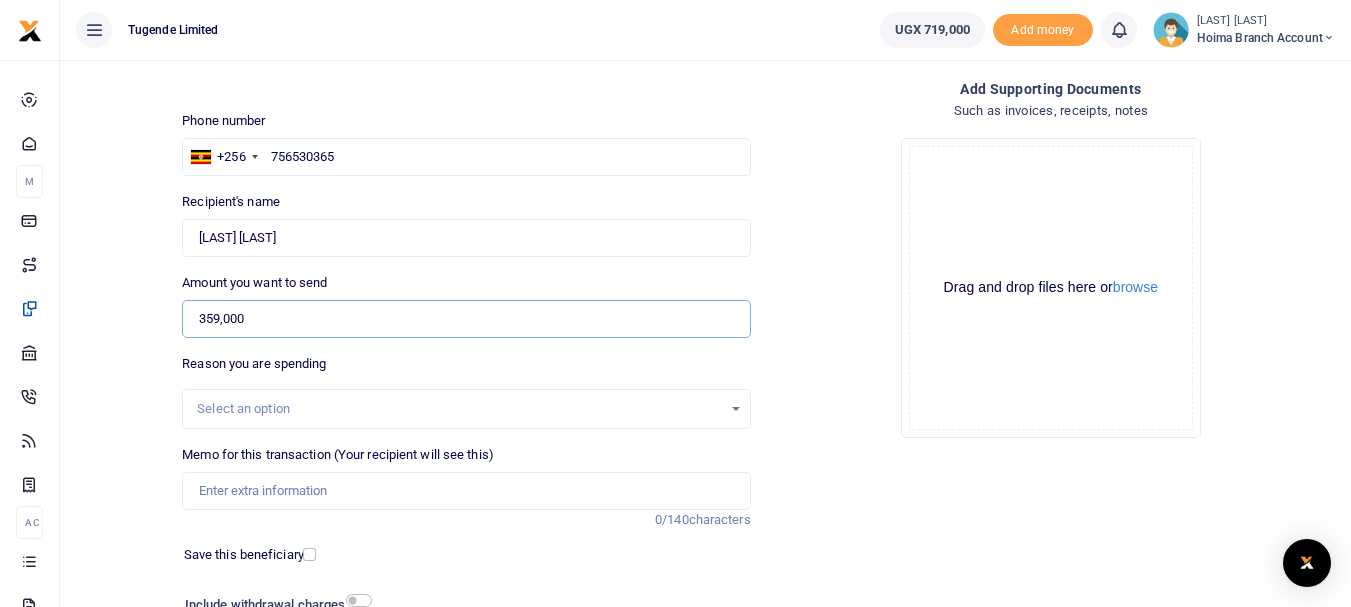 scroll, scrollTop: 100, scrollLeft: 0, axis: vertical 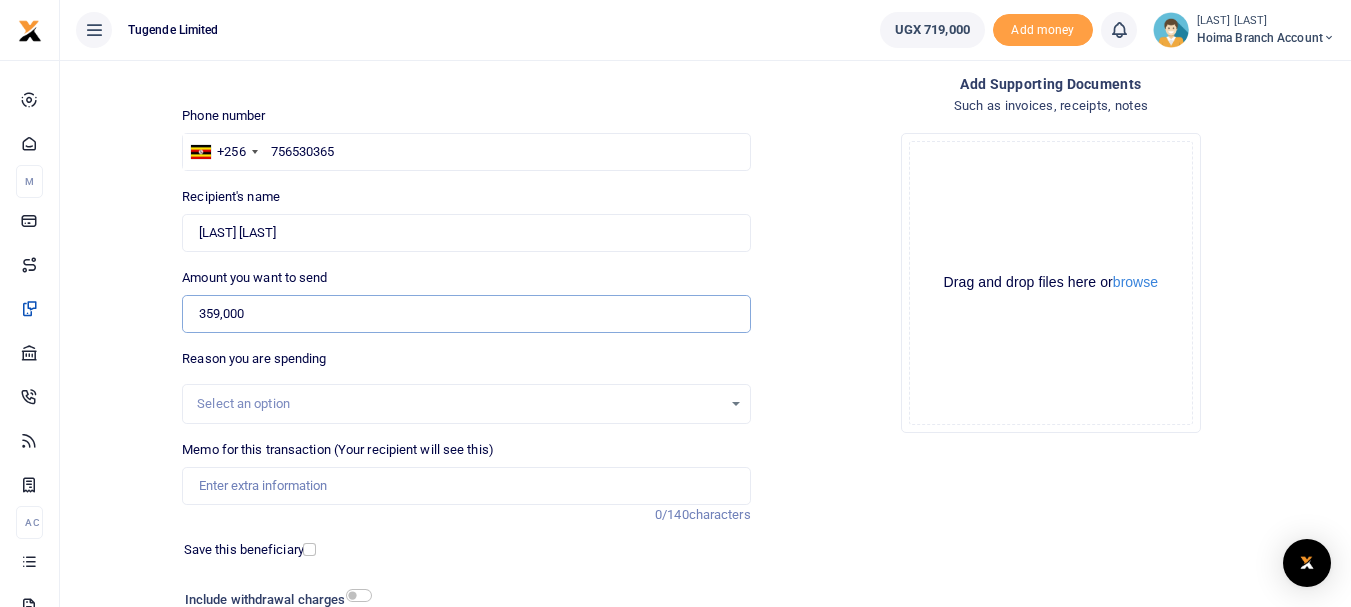 type on "359,000" 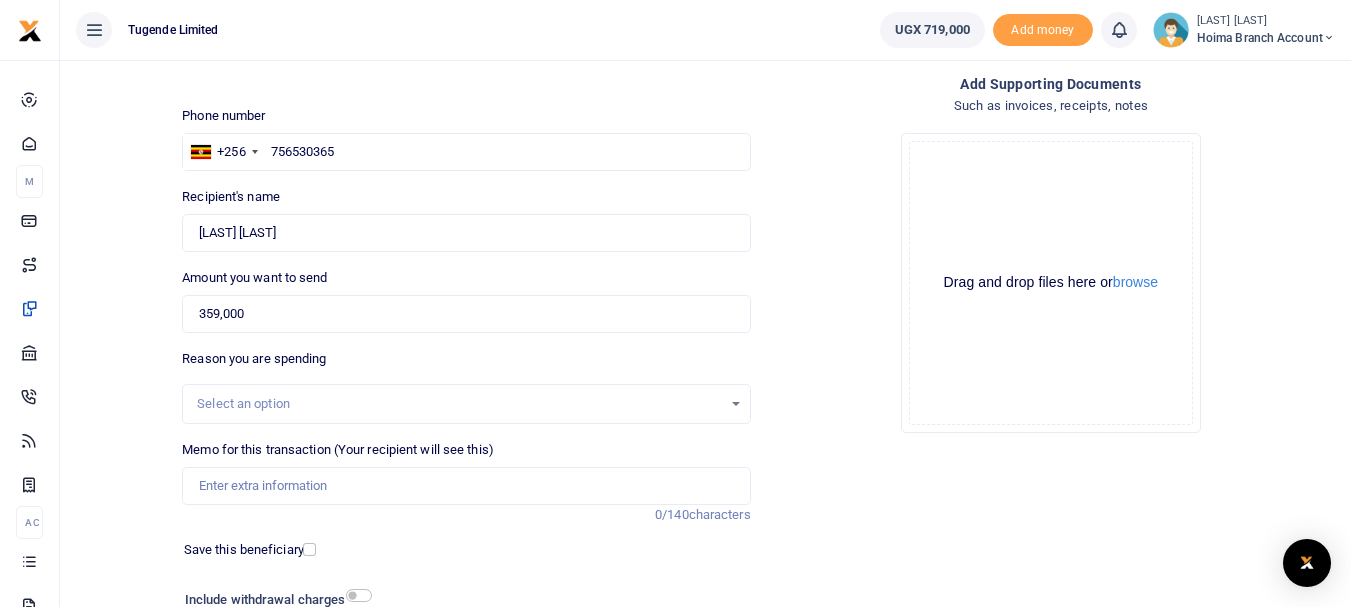 click on "Select an option" at bounding box center [459, 404] 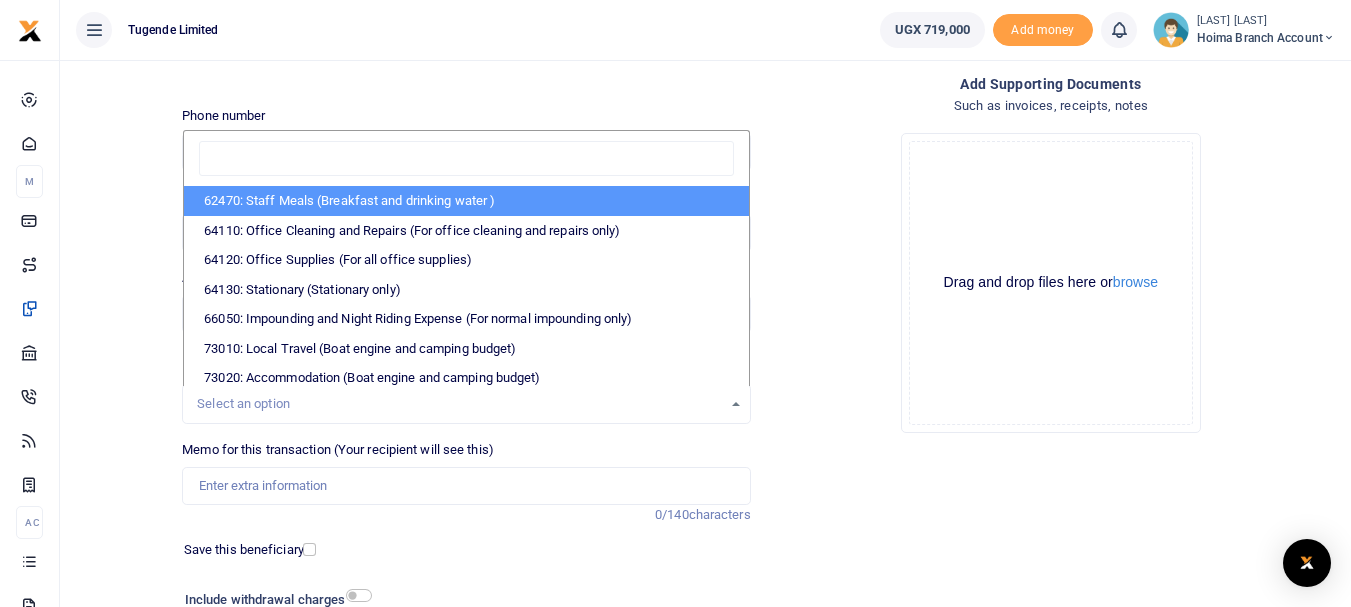 click on "62470: Staff Meals (Breakfast and drinking water )" at bounding box center [466, 201] 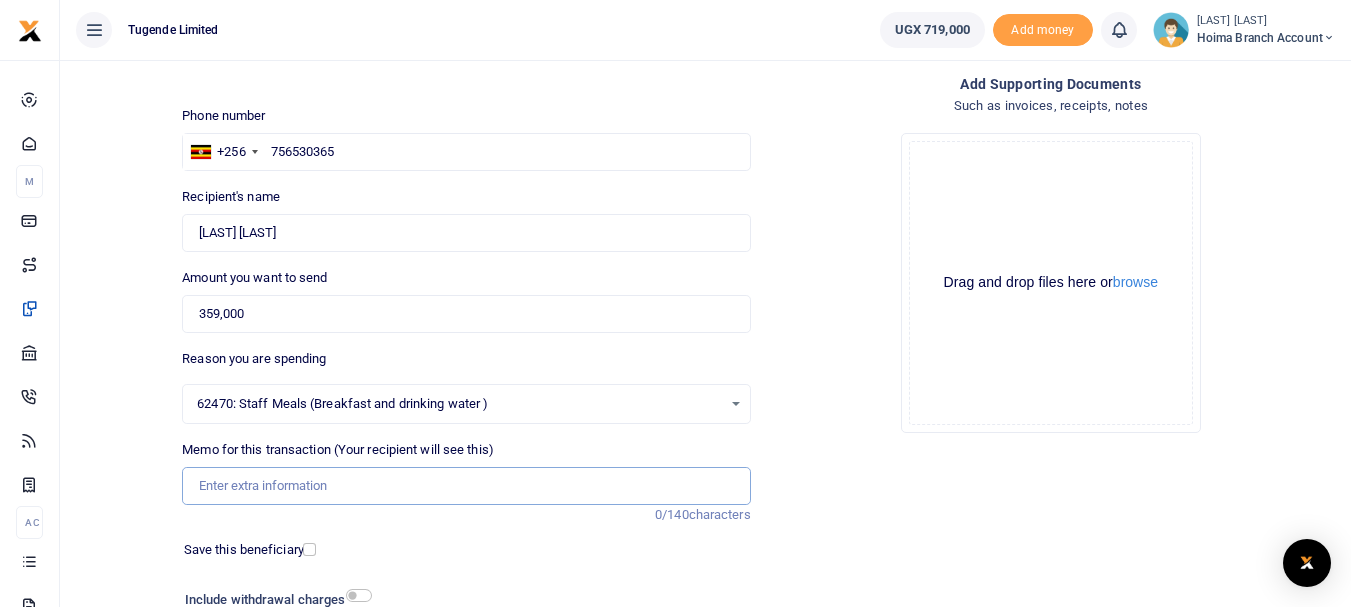 click on "Memo for this transaction (Your recipient will see this)" at bounding box center (466, 486) 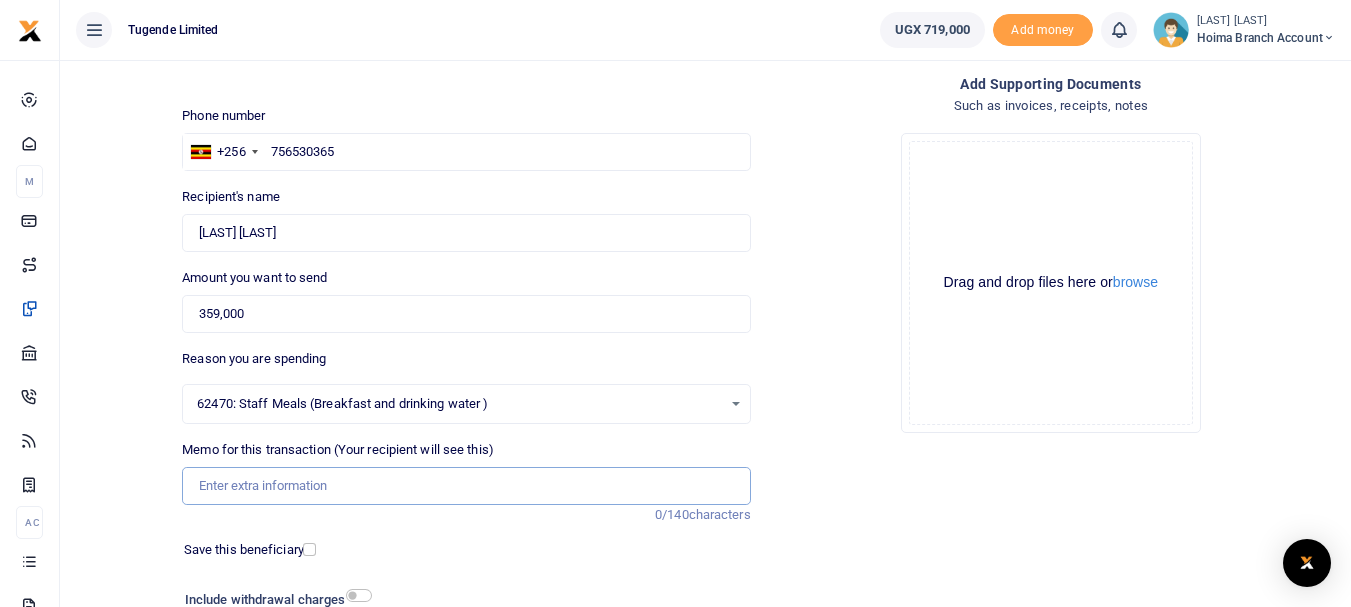 paste on "TLUG015395 Hoima Branch Expense Start Week 16th to 21st and 23rd to 30th June 2025" 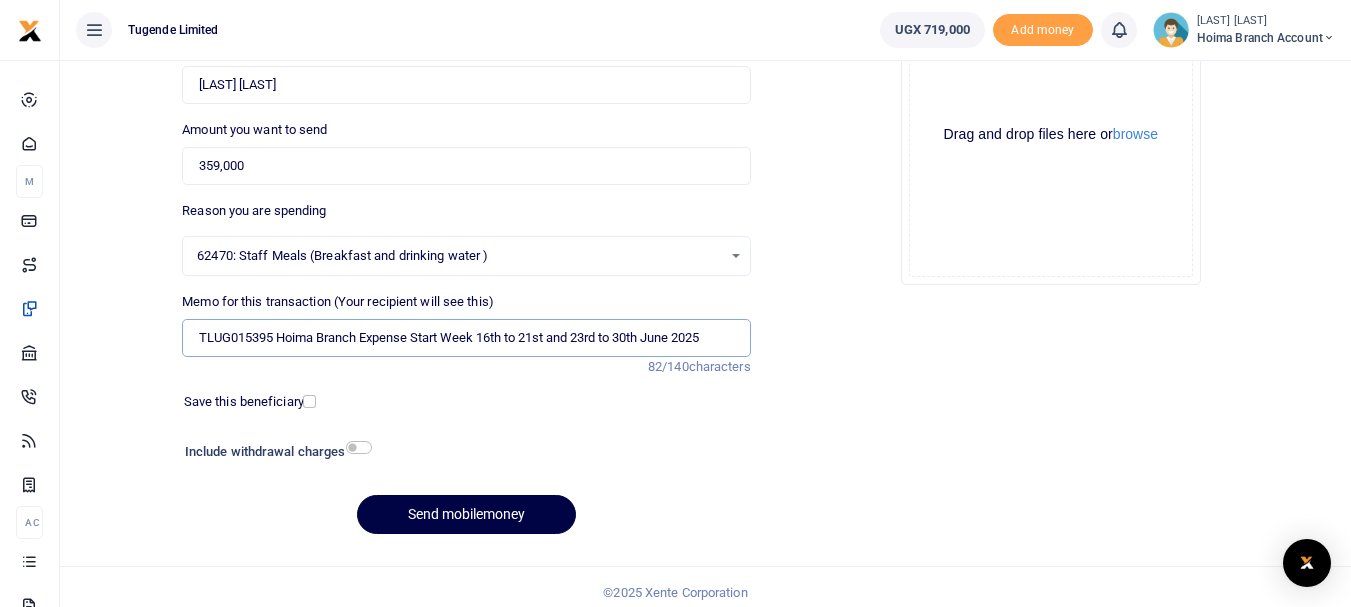 scroll, scrollTop: 259, scrollLeft: 0, axis: vertical 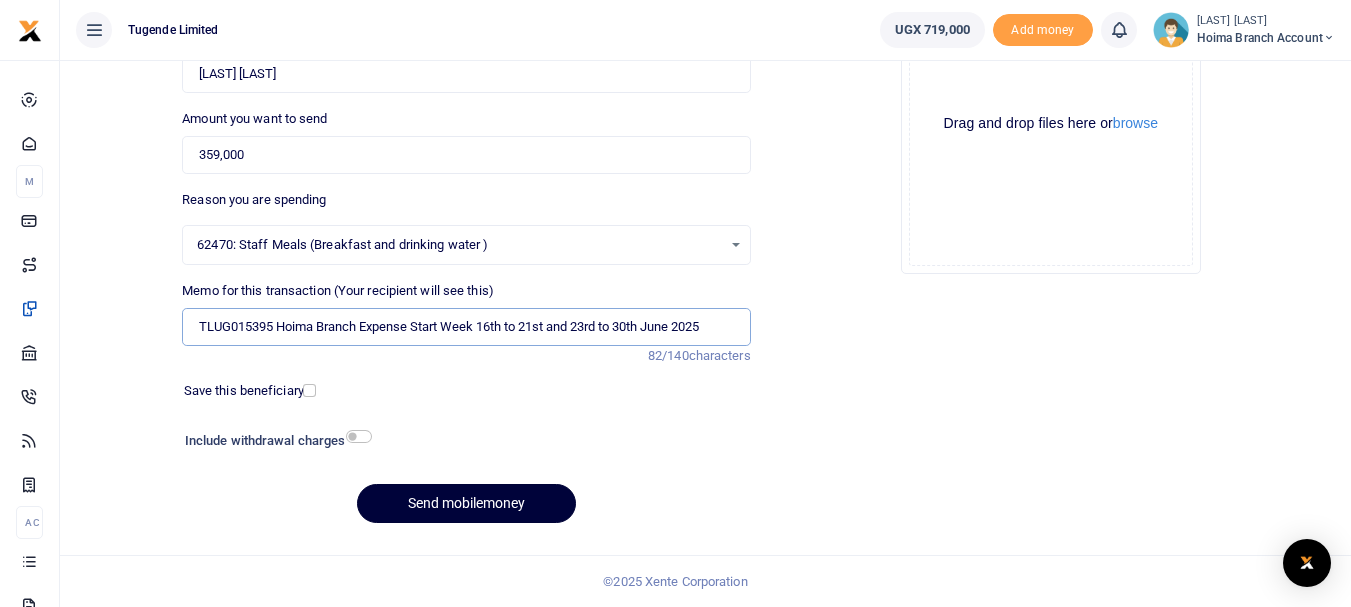 type on "TLUG015395 Hoima Branch Expense Start Week 16th to 21st and 23rd to 30th June 2025" 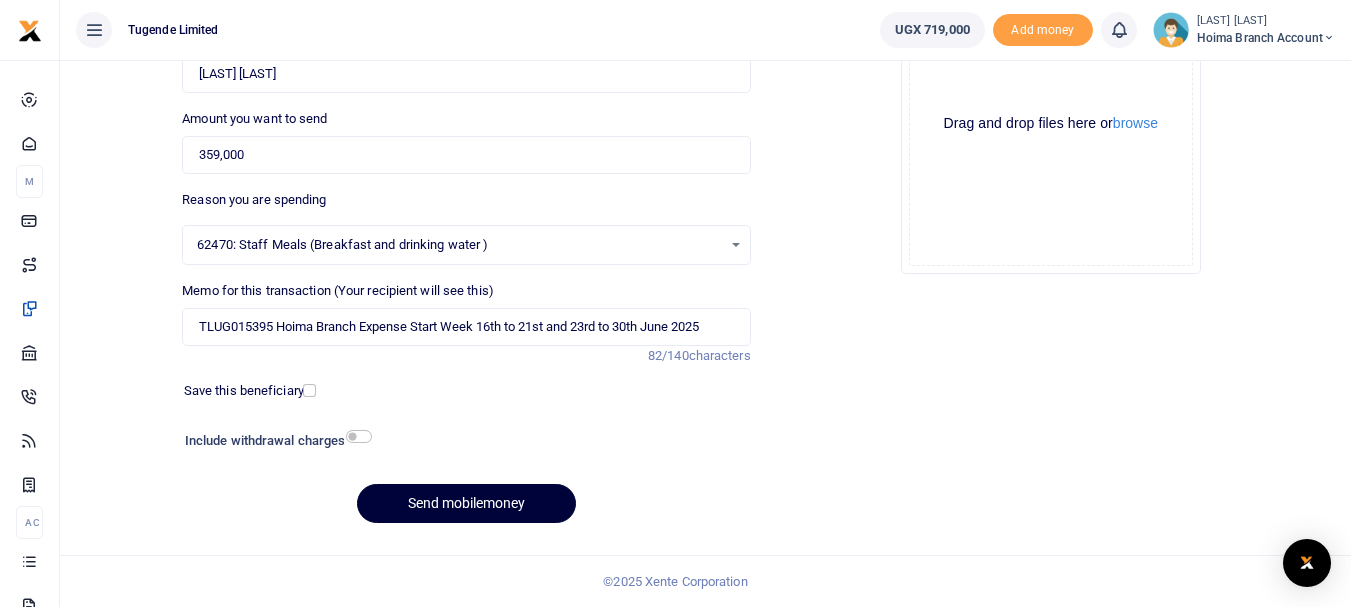 click on "Send mobilemoney" at bounding box center (466, 503) 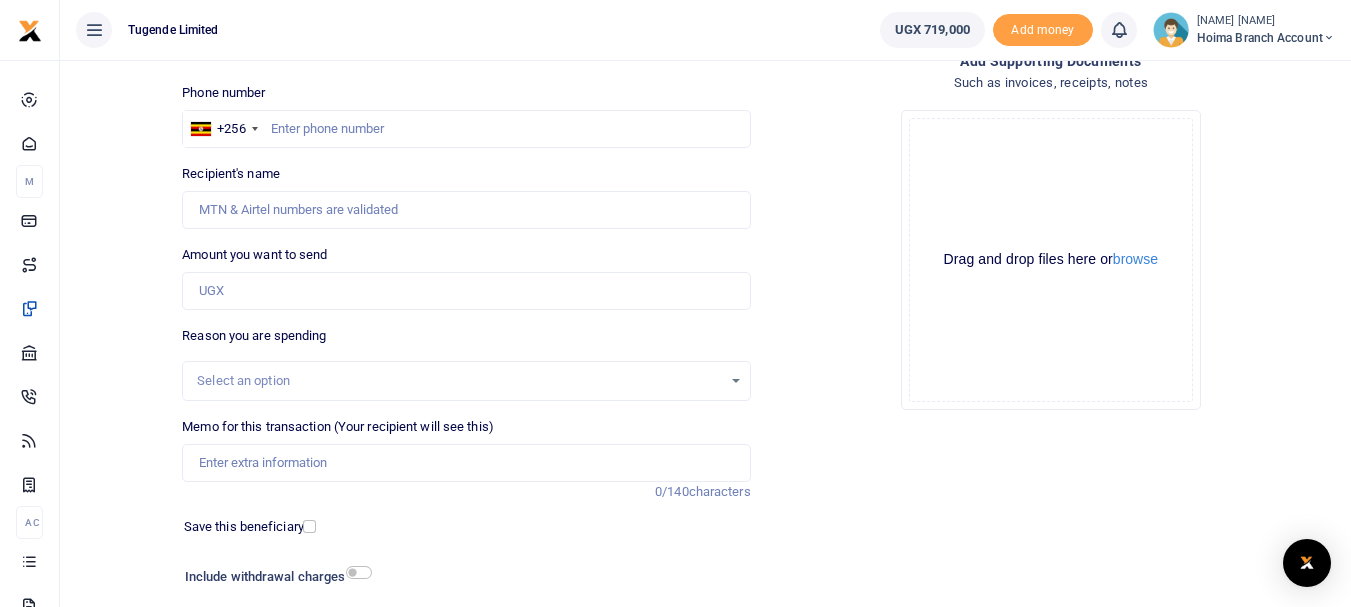 scroll, scrollTop: 0, scrollLeft: 0, axis: both 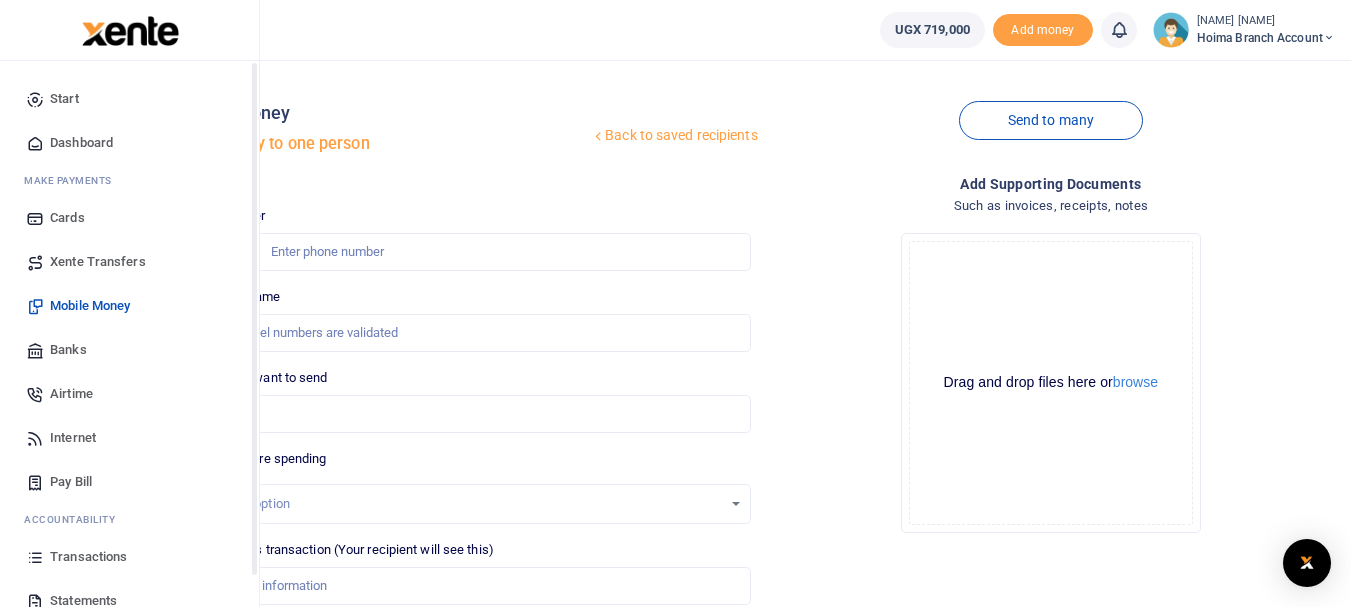 click on "Dashboard" at bounding box center (81, 143) 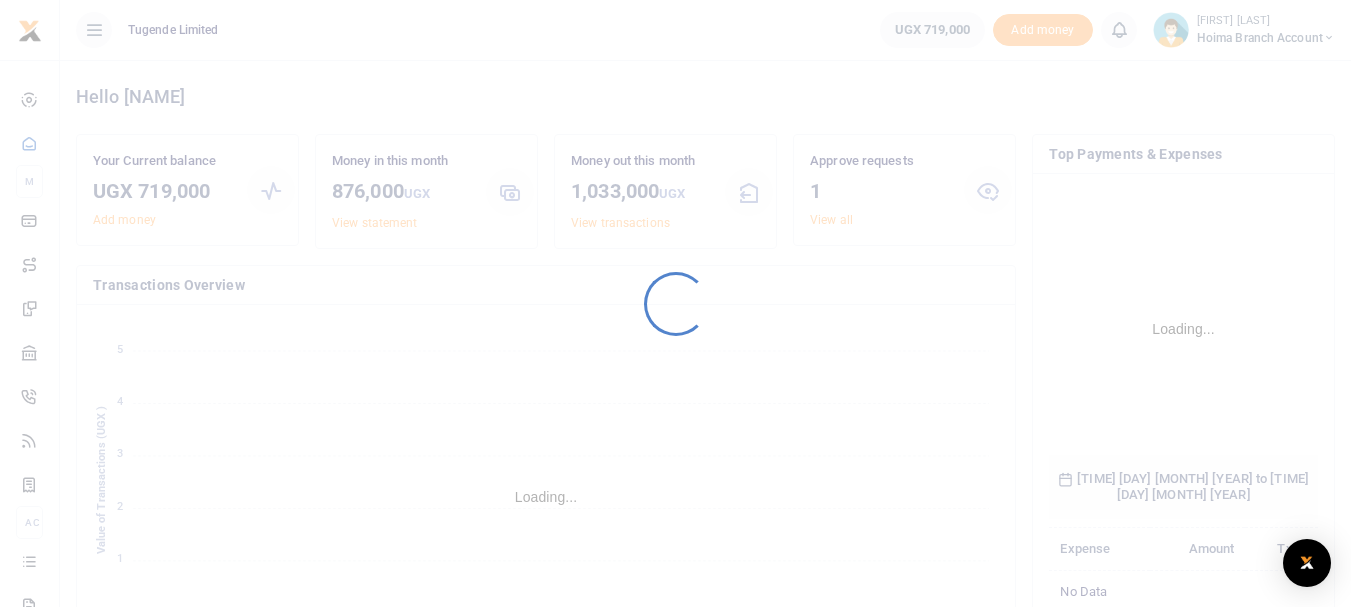 scroll, scrollTop: 0, scrollLeft: 0, axis: both 